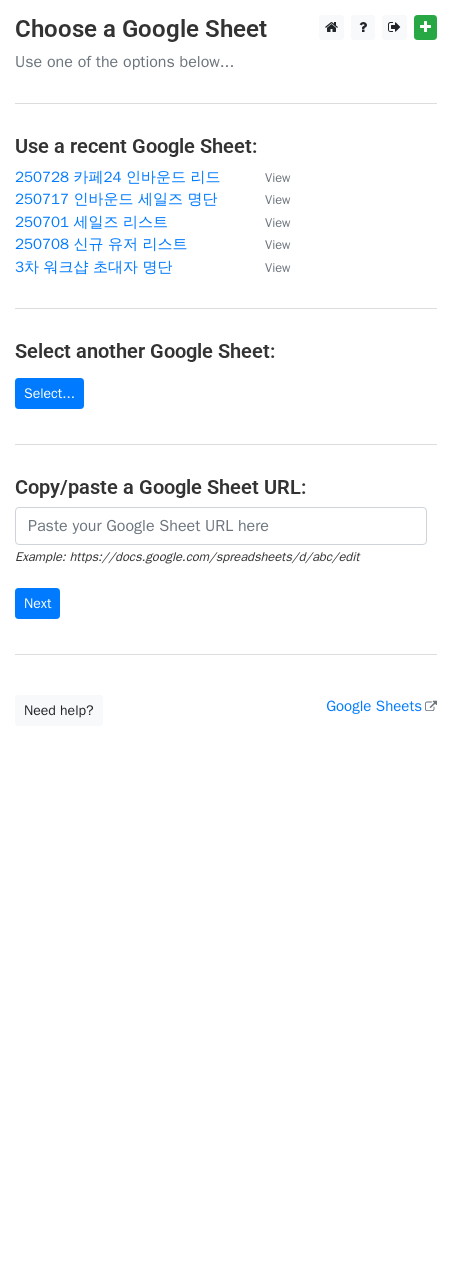 scroll, scrollTop: 0, scrollLeft: 0, axis: both 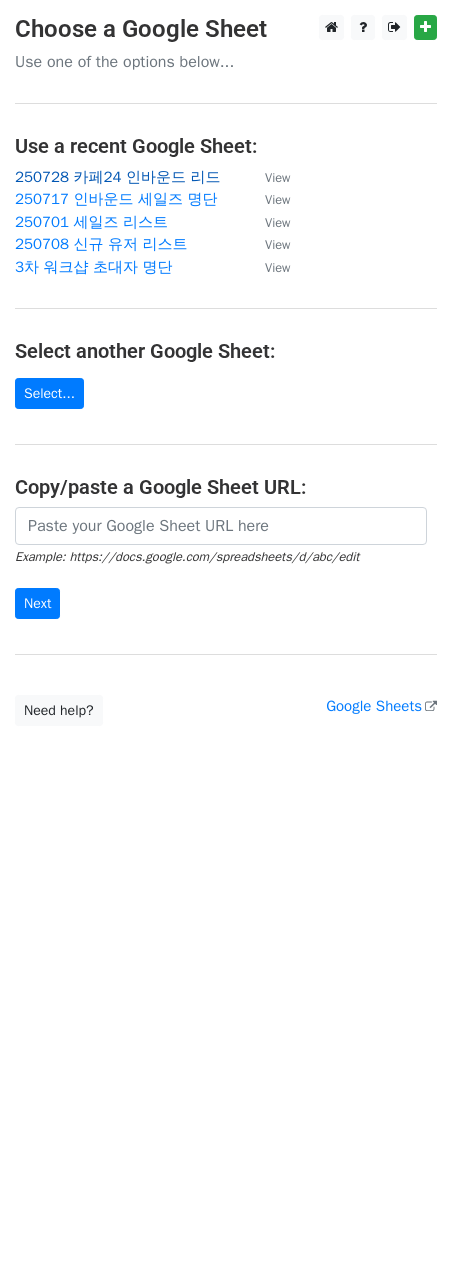 click on "250728 카페24 인바운드 리드" at bounding box center [117, 177] 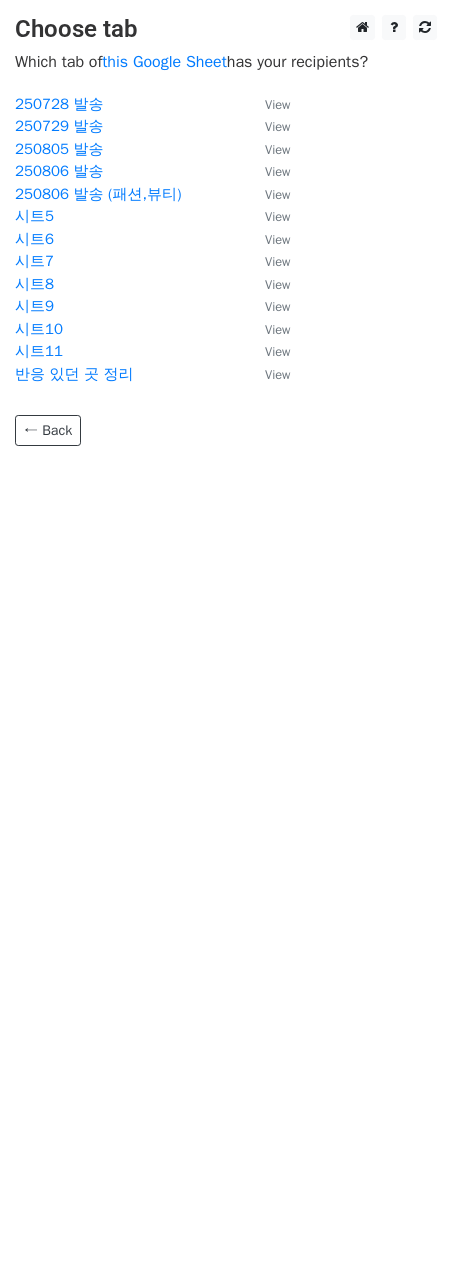 scroll, scrollTop: 0, scrollLeft: 0, axis: both 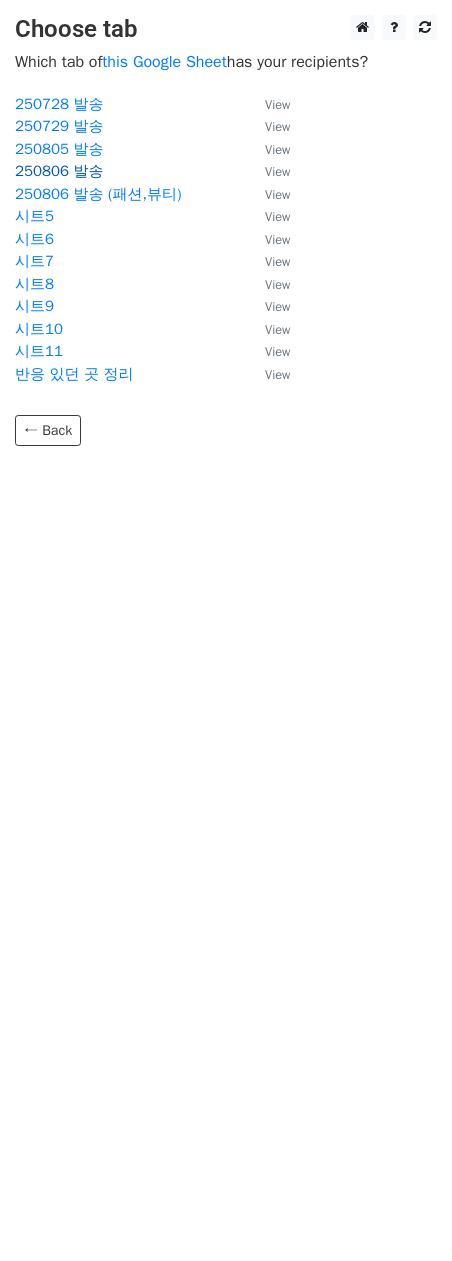 click on "250806 발송" at bounding box center [59, 171] 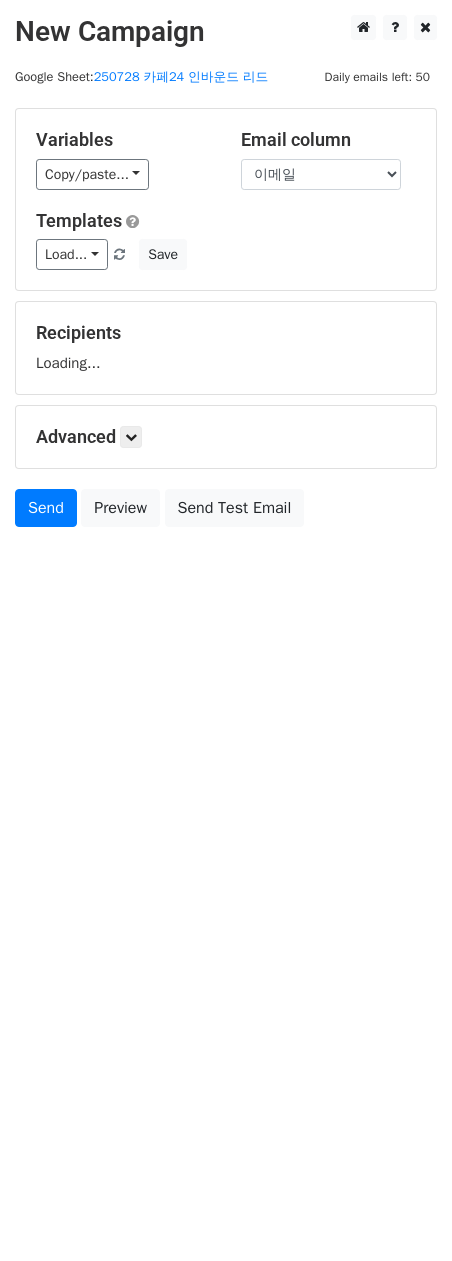 scroll, scrollTop: 0, scrollLeft: 0, axis: both 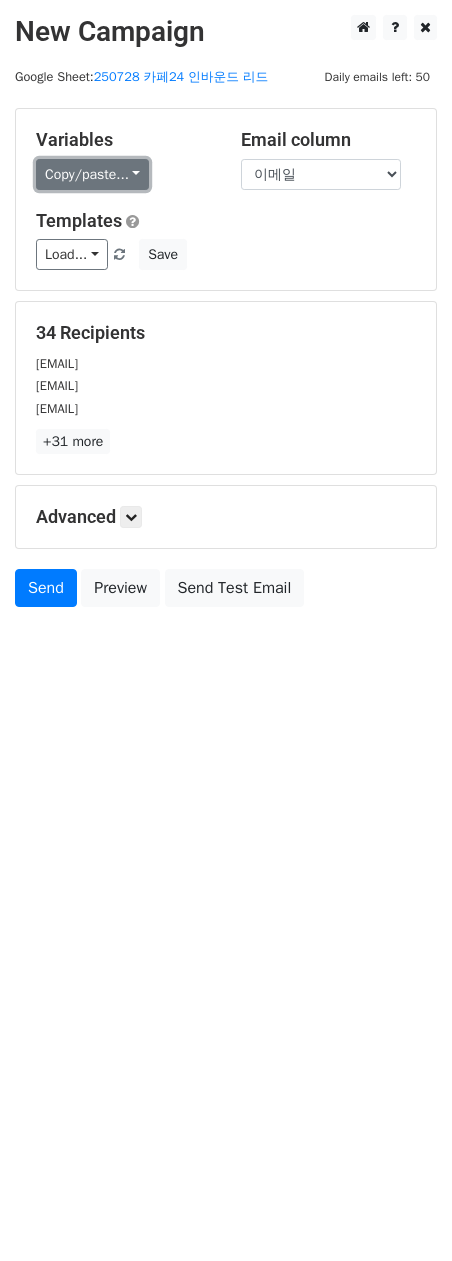 click on "Copy/paste..." at bounding box center (92, 174) 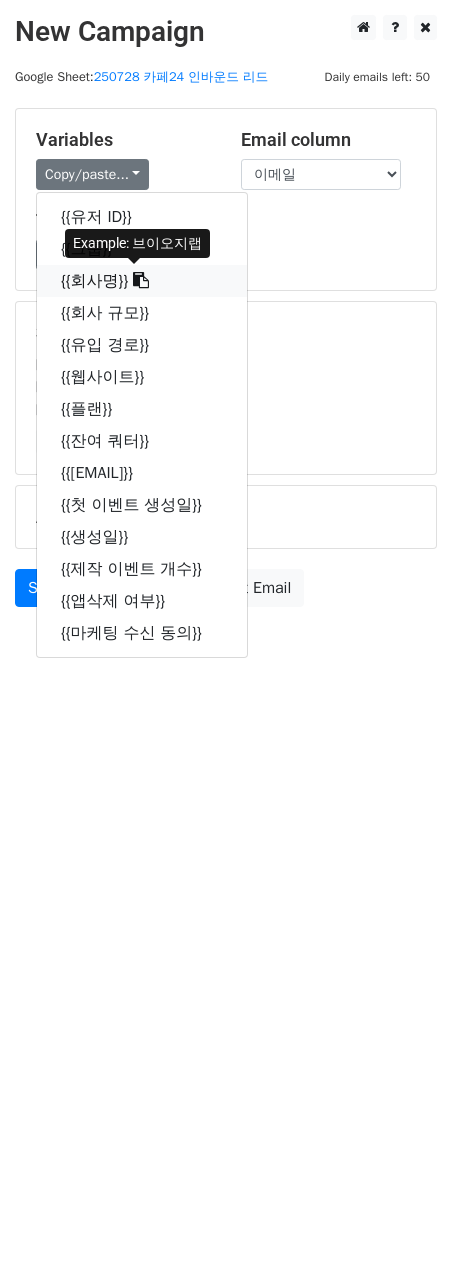 click on "{{회사명}}" at bounding box center (142, 281) 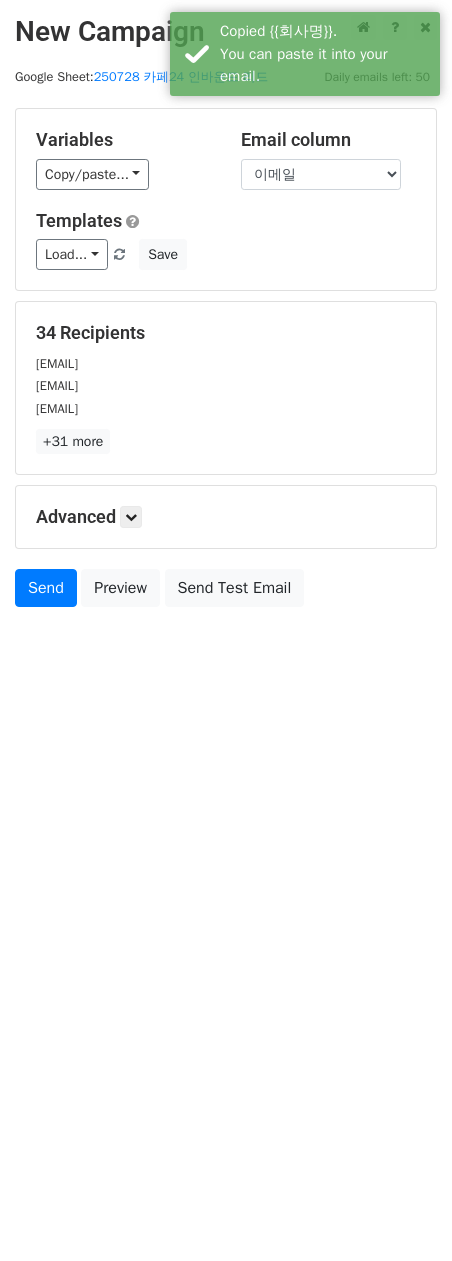 click on "Load...
No templates saved
Save" at bounding box center [226, 254] 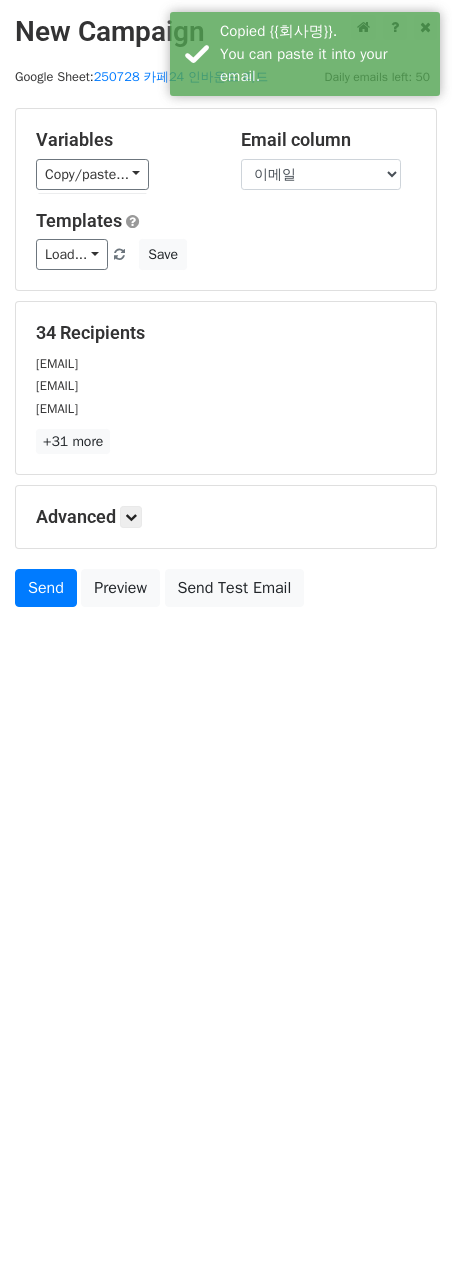 click on "Send
Preview
Send Test Email" at bounding box center [226, 593] 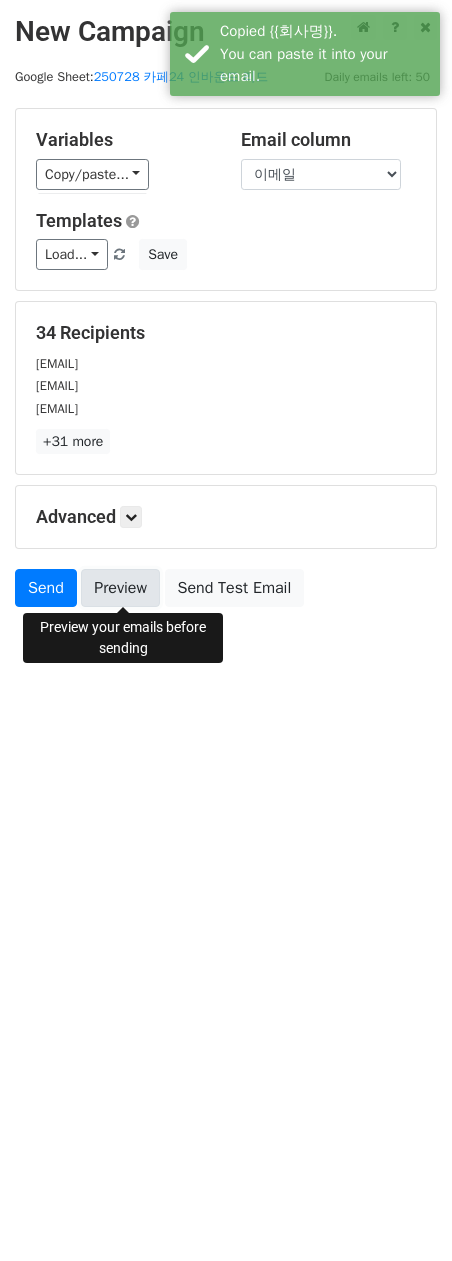 click on "Preview" at bounding box center (120, 588) 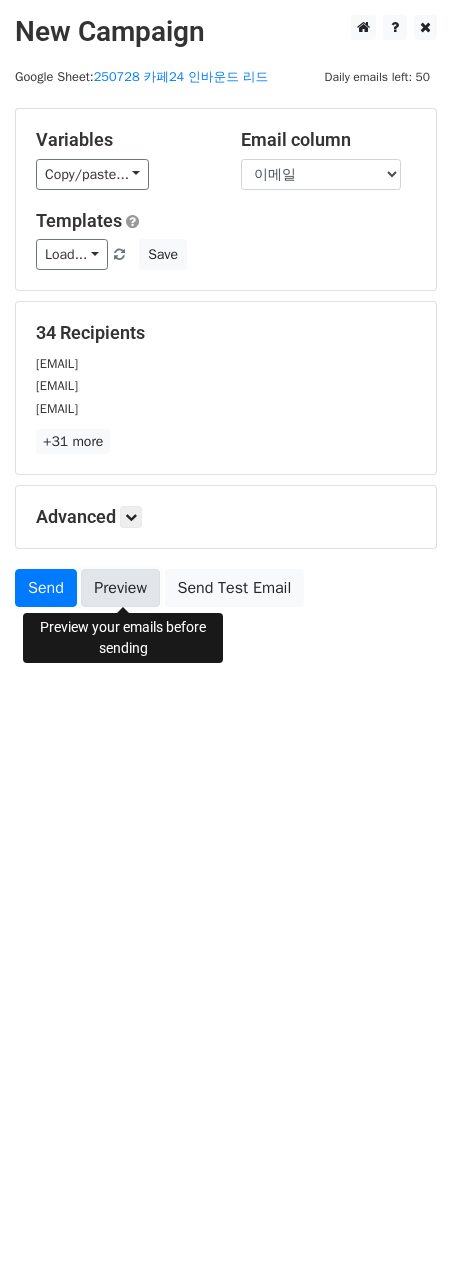 click on "Preview" at bounding box center [120, 588] 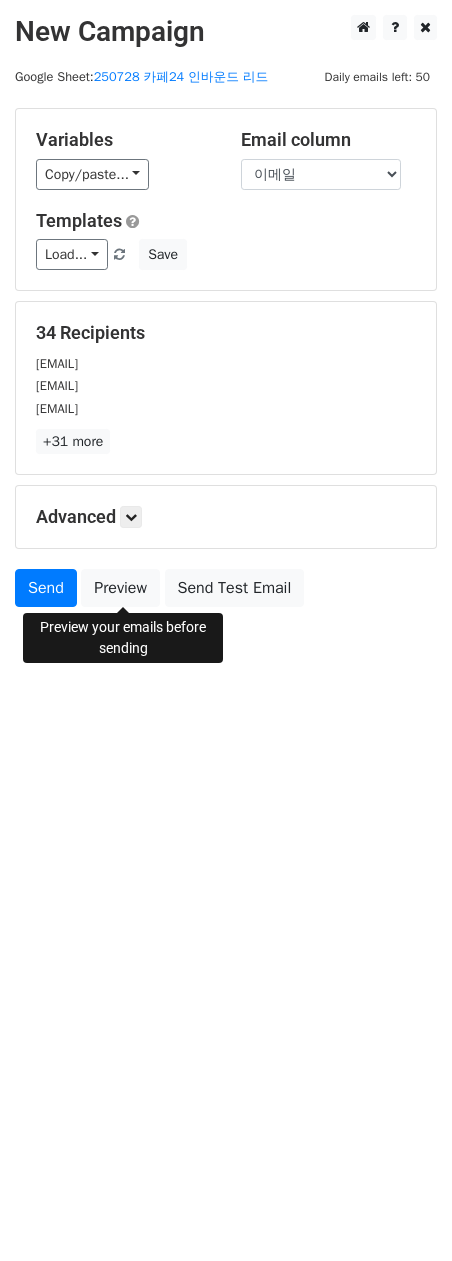 click on "New Campaign
Daily emails left: 50
Google Sheet:
250728 카페24 인바운드 리드
Variables
Copy/paste...
{{유저 ID}}
{{그룹}}
{{회사명}}
{{회사 규모}}
{{유입 경로}}
{{웹사이트}}
{{플랜}}
{{잔여 쿼터}}
{{이메일}}
{{첫 이벤트 생성일}}
{{생성일}}
{{제작 이벤트 개수}}
{{앱삭제 여부}}
{{마케팅 수신 동의}}
Email column
유저 ID
그룹
회사명
회사 규모
유입 경로
웹사이트
플랜
잔여 쿼터
이메일
첫 이벤트 생성일
생성일
제작 이벤트 개수
앱삭제 여부
마케팅 수신 동의
Templates
Load...
No templates saved
Save
34 Recipients
vog_lab@naver.com
monz@spc.co.kr
ac180909@naver.com
+31 more
34 Recipients" at bounding box center [226, 630] 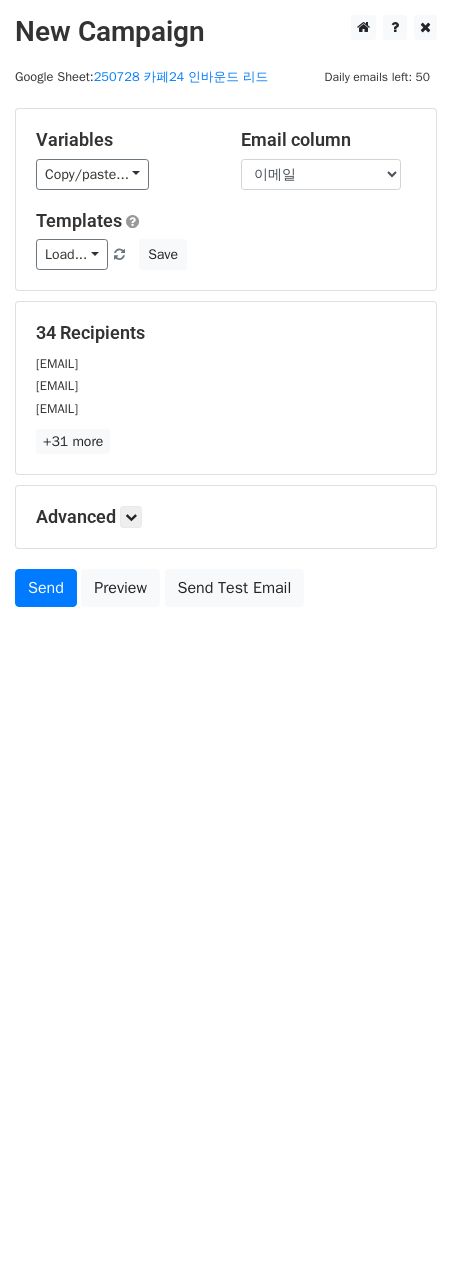 click on "New Campaign
Daily emails left: 50
Google Sheet:
250728 카페24 인바운드 리드
Variables
Copy/paste...
{{유저 ID}}
{{그룹}}
{{회사명}}
{{회사 규모}}
{{유입 경로}}
{{웹사이트}}
{{플랜}}
{{잔여 쿼터}}
{{이메일}}
{{첫 이벤트 생성일}}
{{생성일}}
{{제작 이벤트 개수}}
{{앱삭제 여부}}
{{마케팅 수신 동의}}
Email column
유저 ID
그룹
회사명
회사 규모
유입 경로
웹사이트
플랜
잔여 쿼터
이메일
첫 이벤트 생성일
생성일
제작 이벤트 개수
앱삭제 여부
마케팅 수신 동의
Templates
Load...
No templates saved
Save
34 Recipients
vog_lab@naver.com
monz@spc.co.kr
ac180909@naver.com
+31 more
34 Recipients" at bounding box center (226, 630) 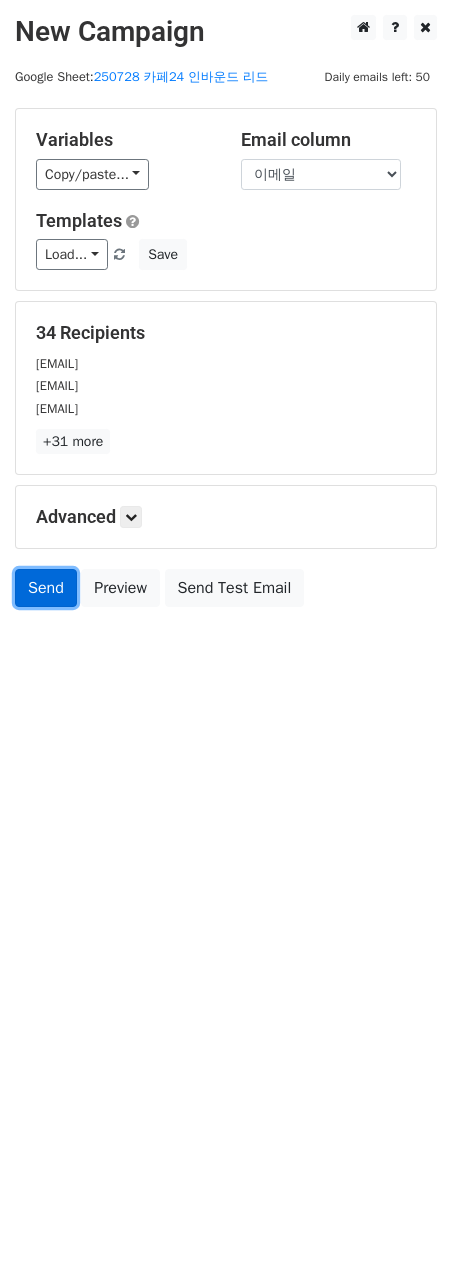 click on "Send" at bounding box center [46, 588] 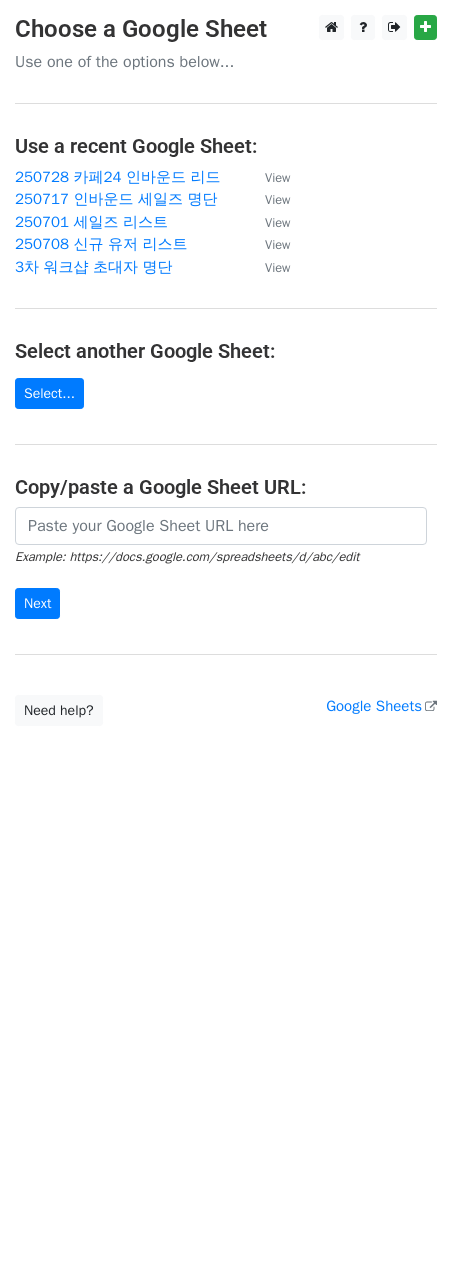 scroll, scrollTop: 0, scrollLeft: 0, axis: both 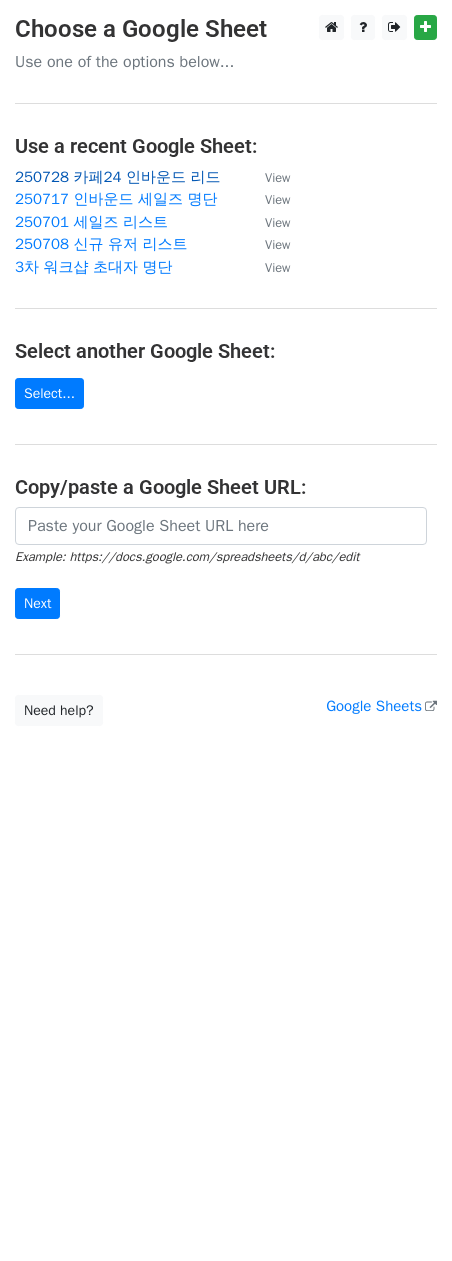 click on "250728 카페24 인바운드 리드" at bounding box center [117, 177] 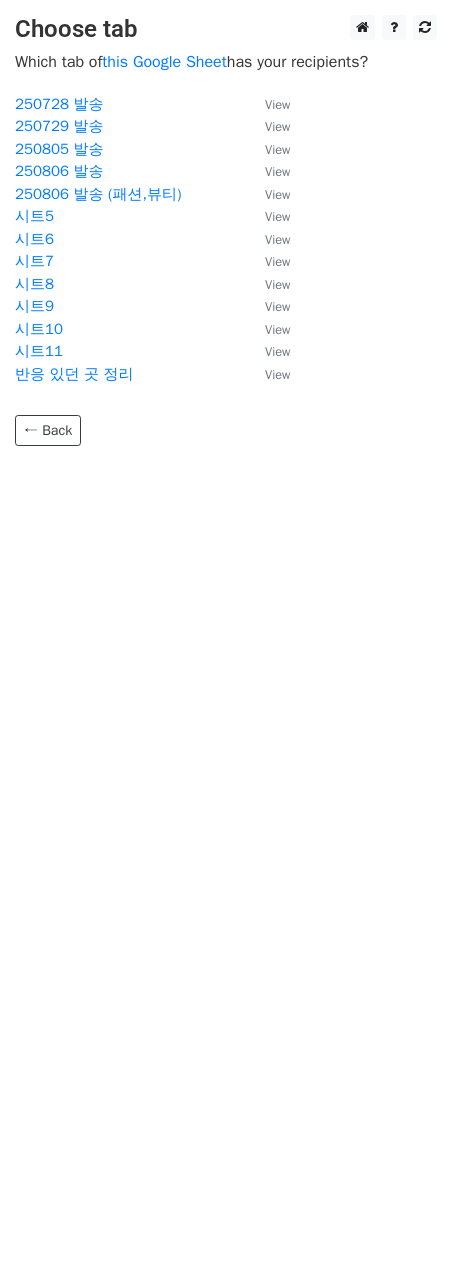 scroll, scrollTop: 0, scrollLeft: 0, axis: both 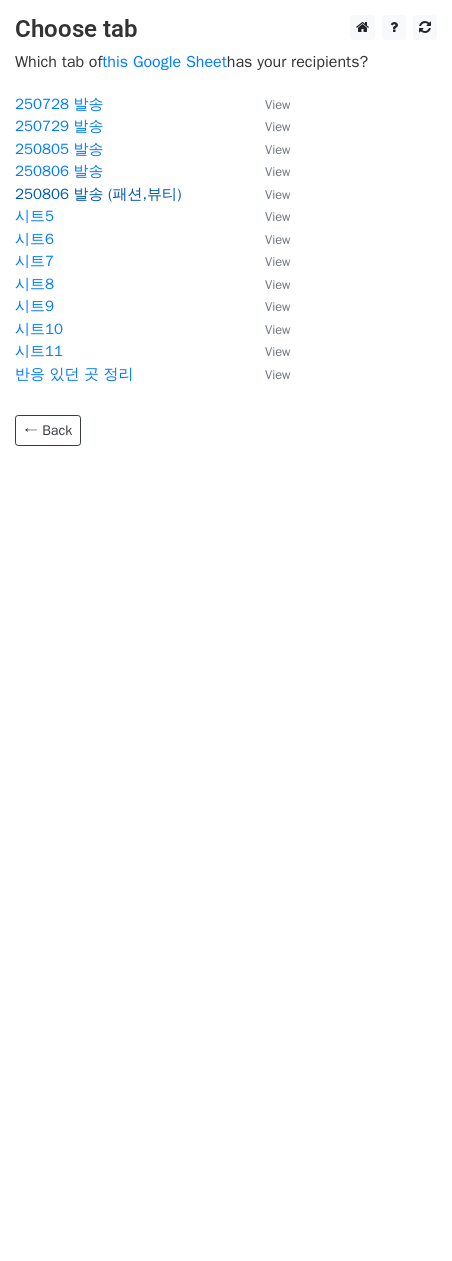 click on "250806 발송 (패션,뷰티)" at bounding box center (98, 194) 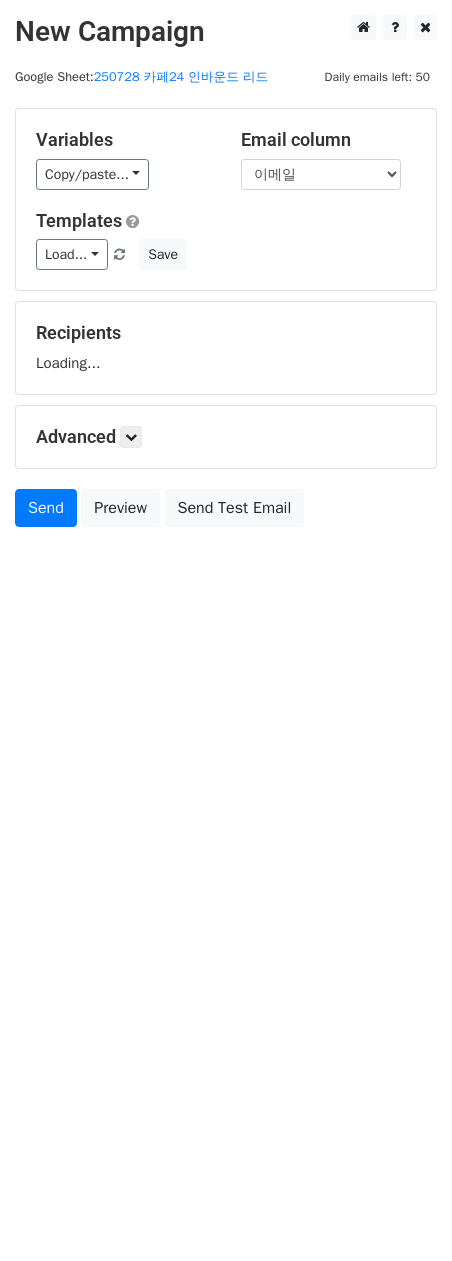 scroll, scrollTop: 0, scrollLeft: 0, axis: both 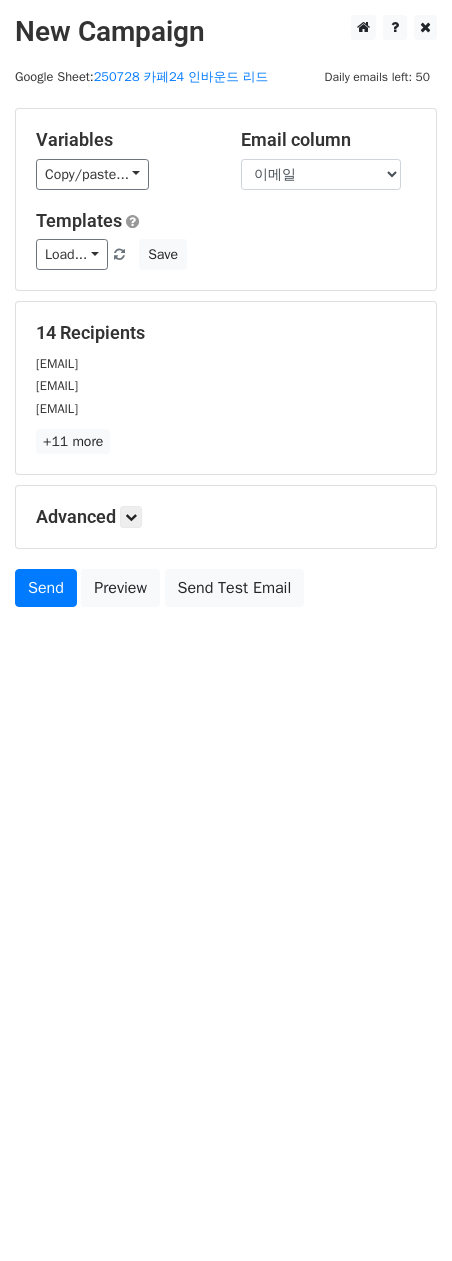click on "Variables
Copy/paste...
{{유저 ID}}
{{그룹}}
{{회사명}}
{{회사 규모}}
{{유입 경로}}
{{웹사이트}}
{{플랜}}
{{잔여 쿼터}}
{{EMAIL}}
{{첫 이벤트 생성일}}
{{생성일}}
{{제작 이벤트 개수}}
{{앱삭제 여부}}
{{마케팅 수신 동의}}
Email column
유저 ID
그룹
회사명
회사 규모
유입 경로
웹사이트
플랜
잔여 쿼터
[EMAIL]
첫 이벤트 생성일
생성일
제작 이벤트 개수
앱삭제 여부
마케팅 수신 동의
Templates
Load...
No templates saved
Save
14Recipients
[EMAIL]
[EMAIL]
[EMAIL]
+11 more
14Recipients
×
[EMAIL]
[EMAIL]
[EMAIL]" at bounding box center [226, 362] 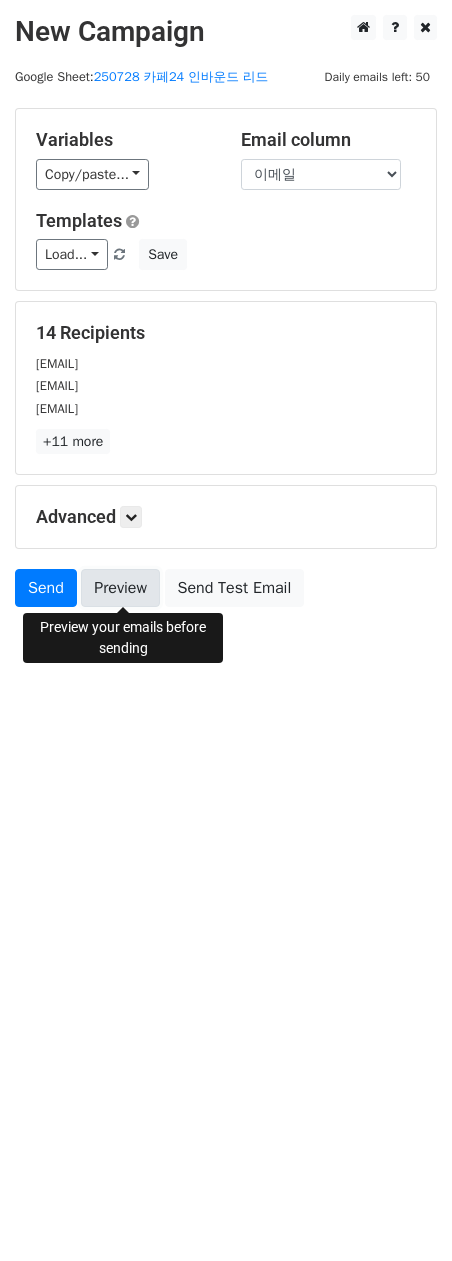 click on "Preview" at bounding box center (120, 588) 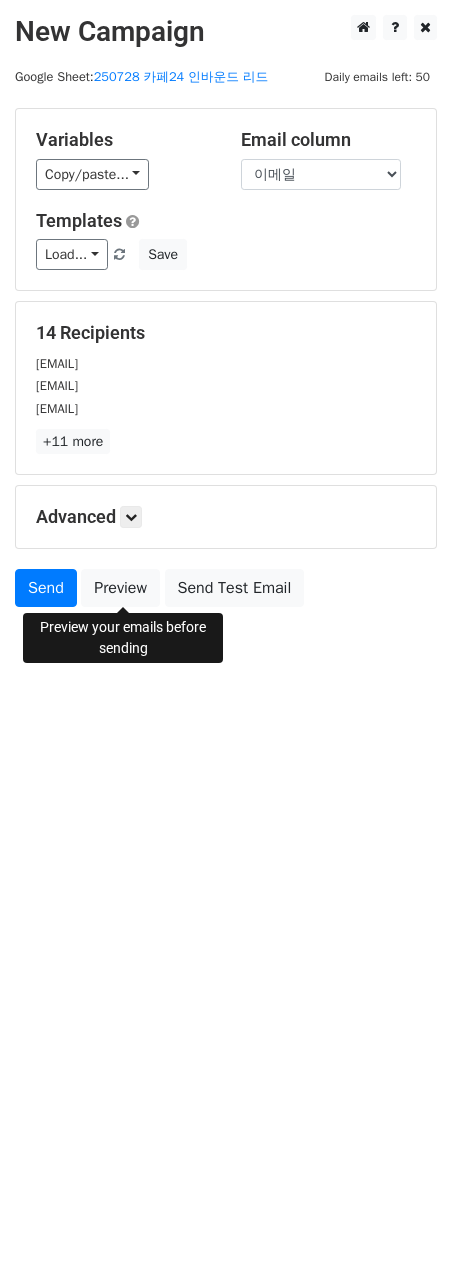 drag, startPoint x: 159, startPoint y: 718, endPoint x: 151, endPoint y: 710, distance: 11.313708 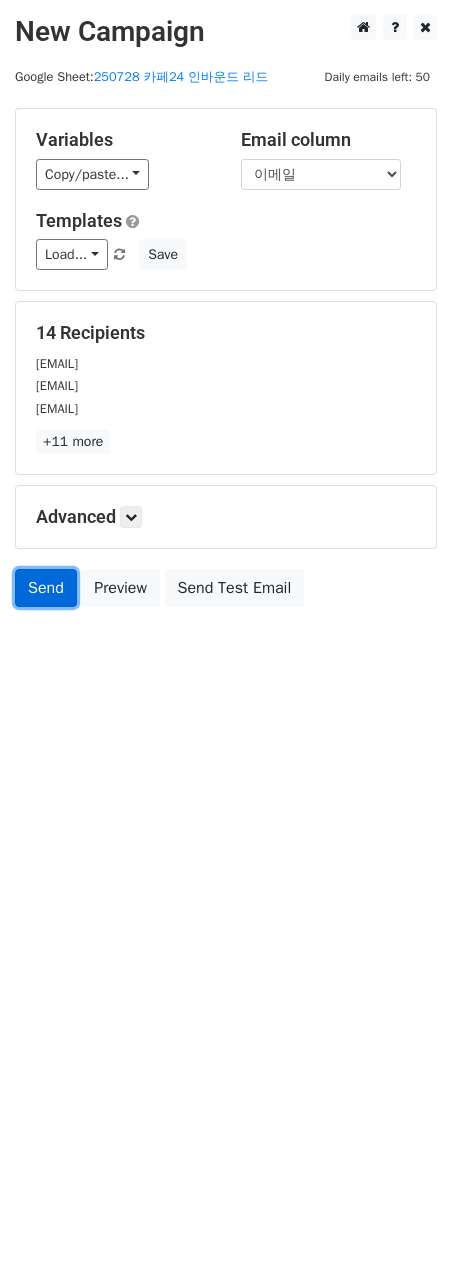 click on "Send" at bounding box center [46, 588] 